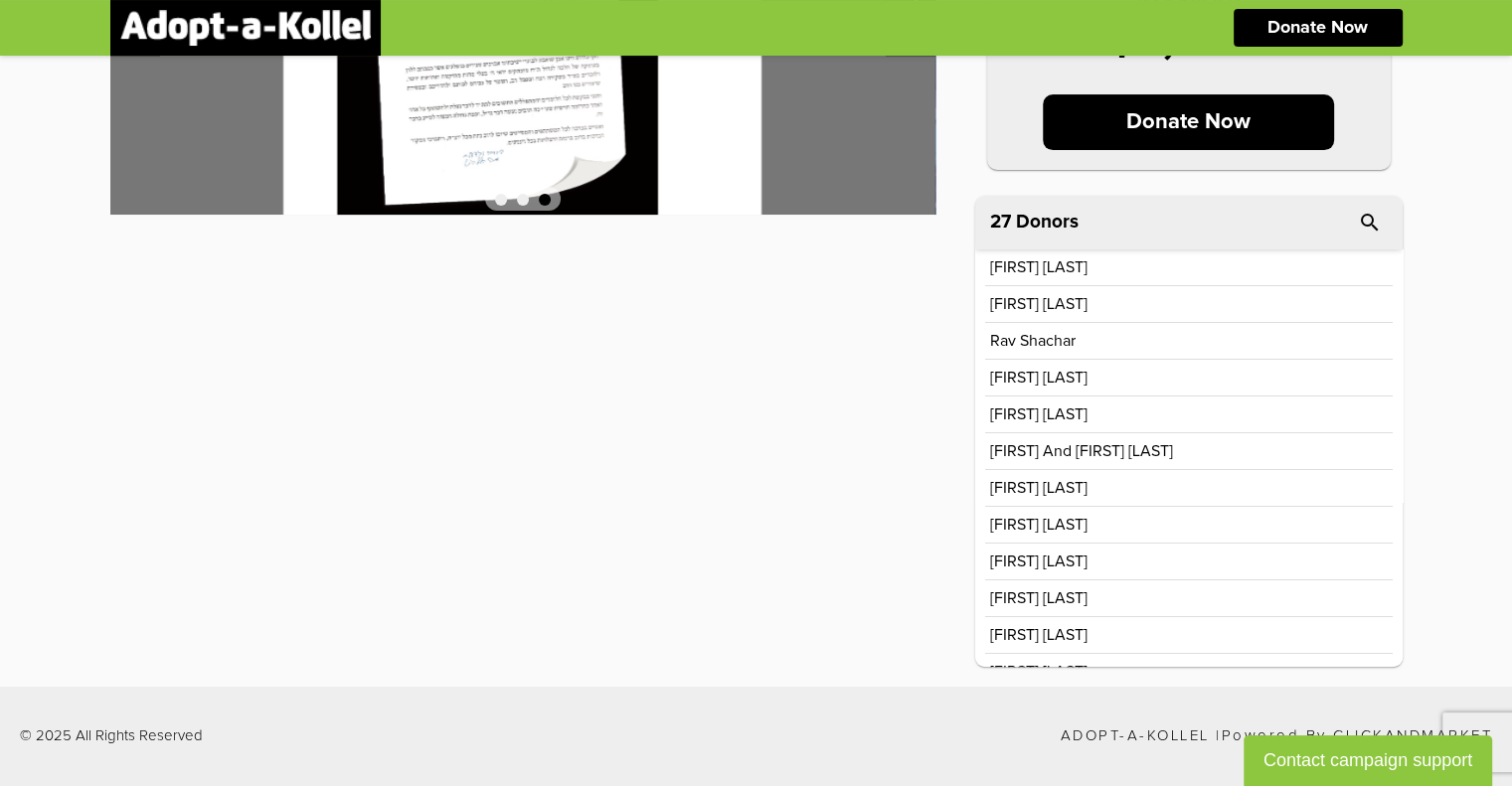 scroll, scrollTop: 0, scrollLeft: 0, axis: both 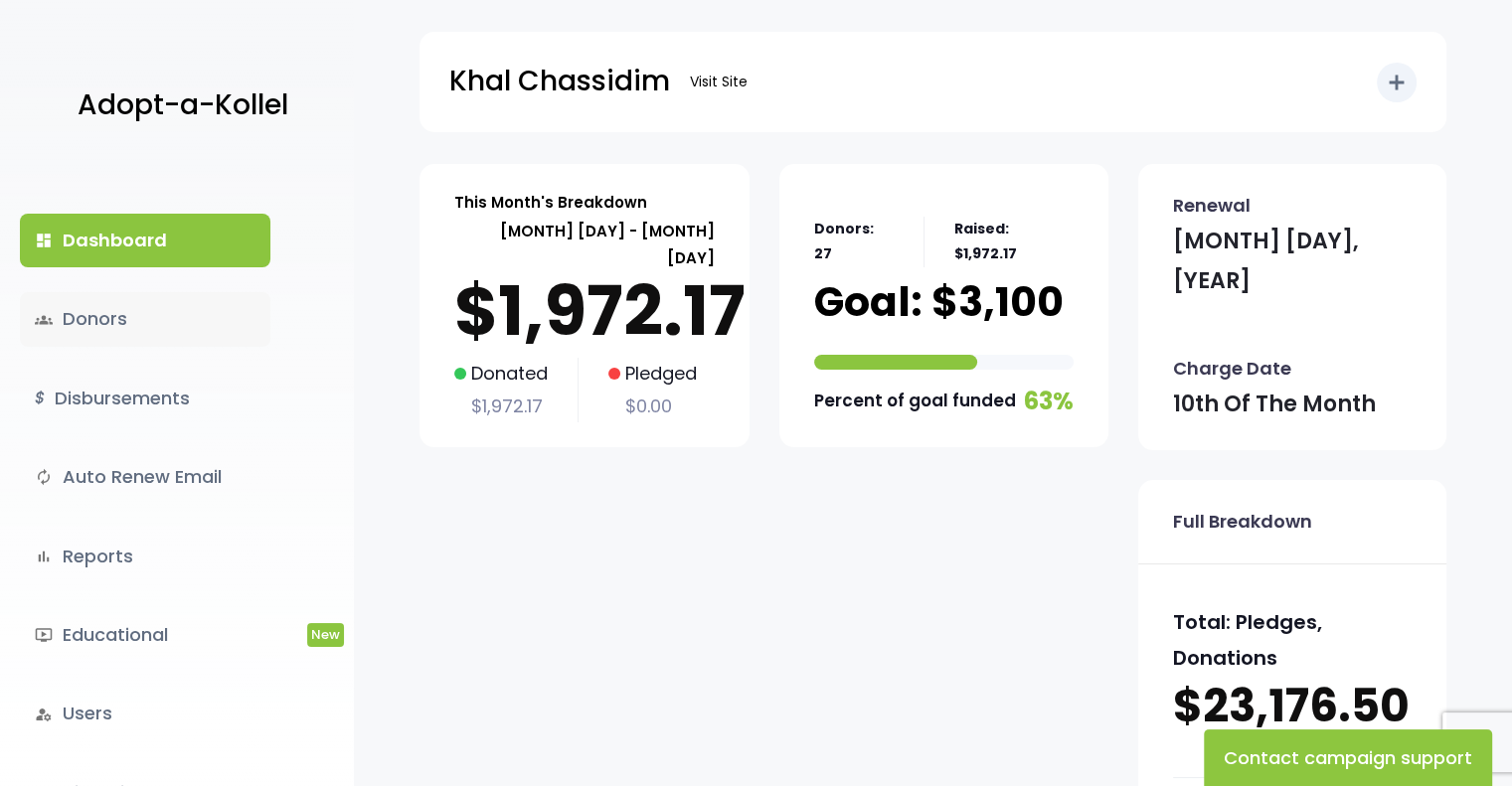 click on "groups Donors" at bounding box center (145, 319) 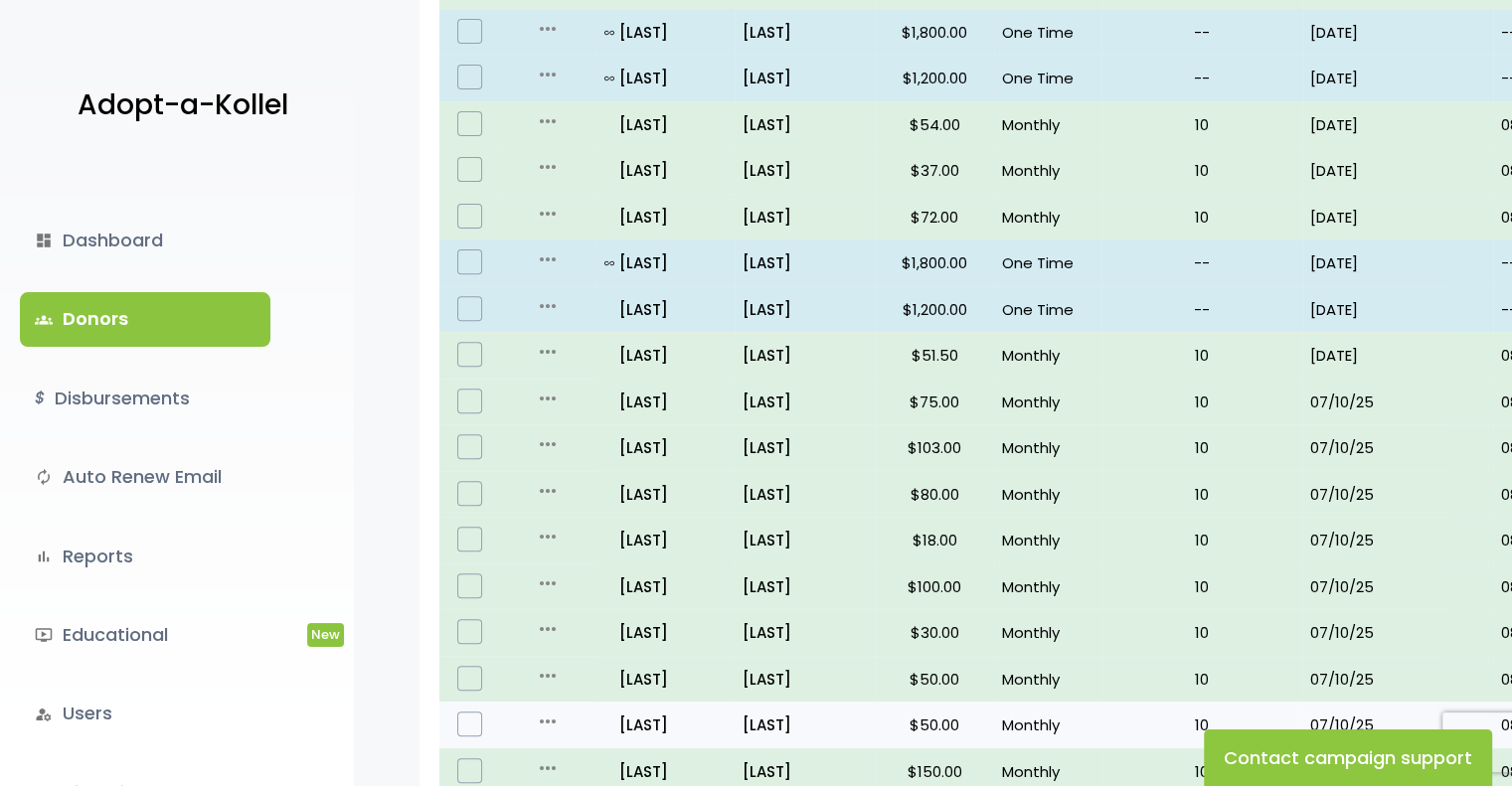scroll, scrollTop: 0, scrollLeft: 0, axis: both 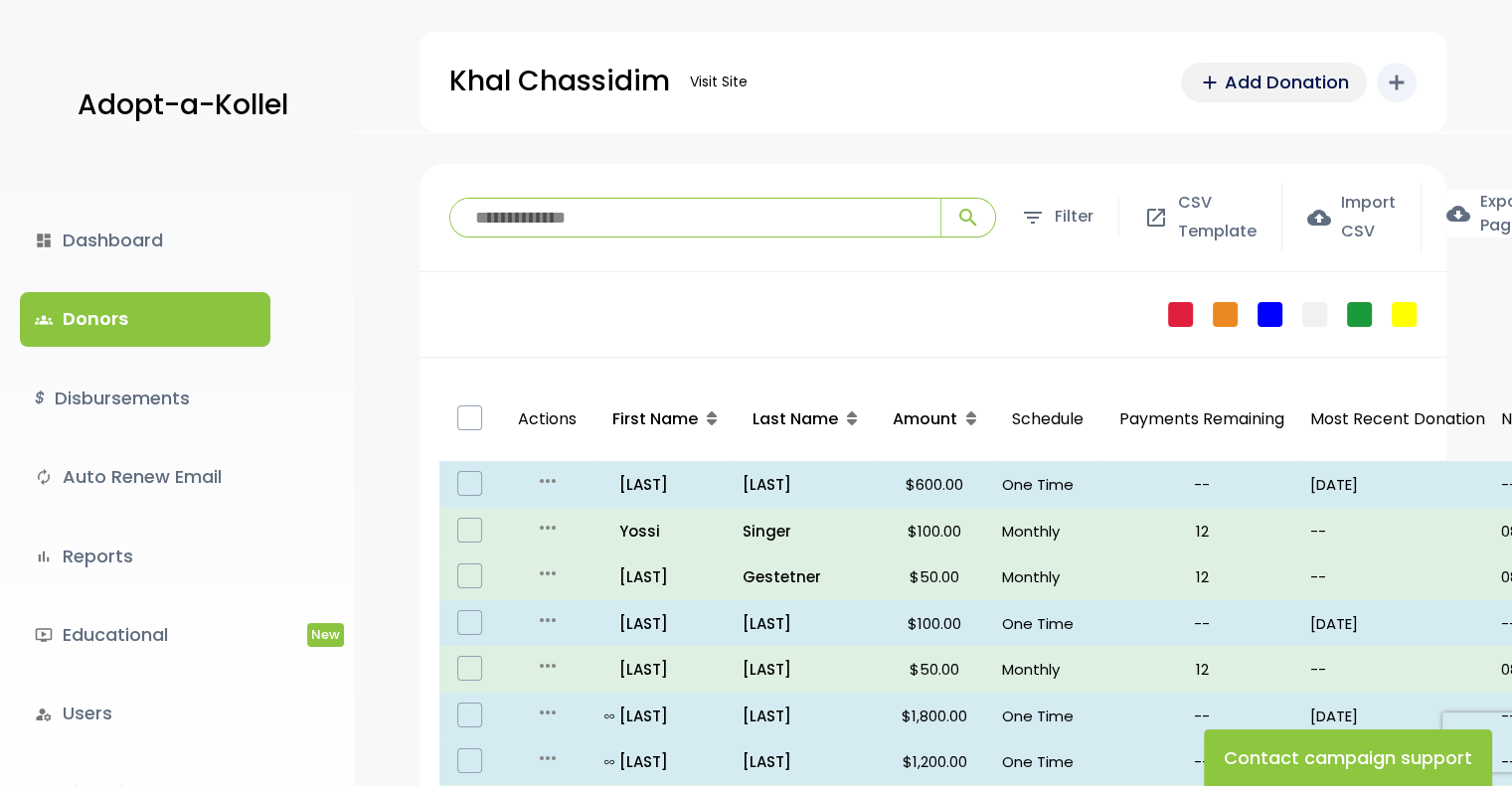 click on "Add Donation" at bounding box center (1286, 81) 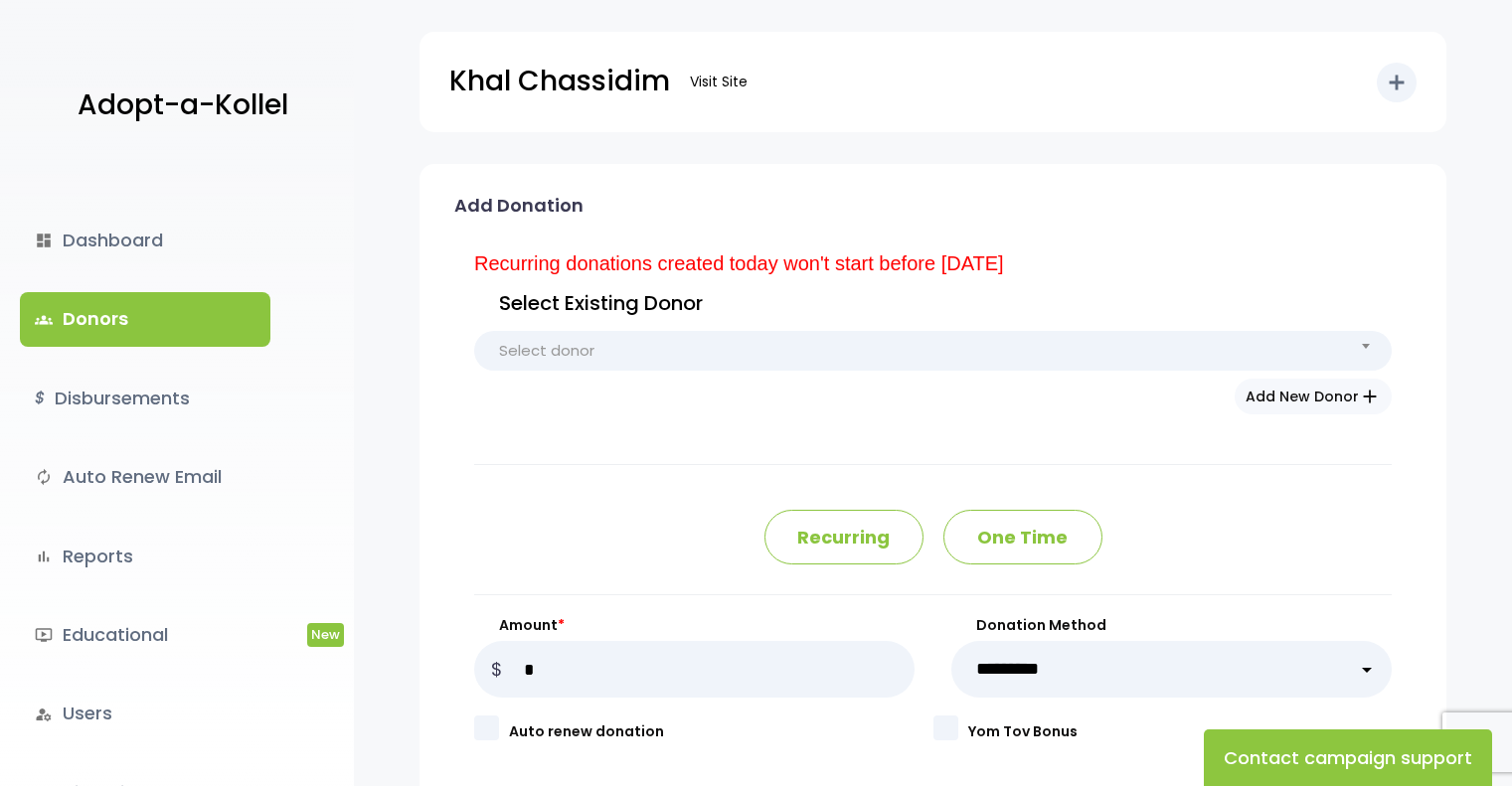 scroll, scrollTop: 0, scrollLeft: 0, axis: both 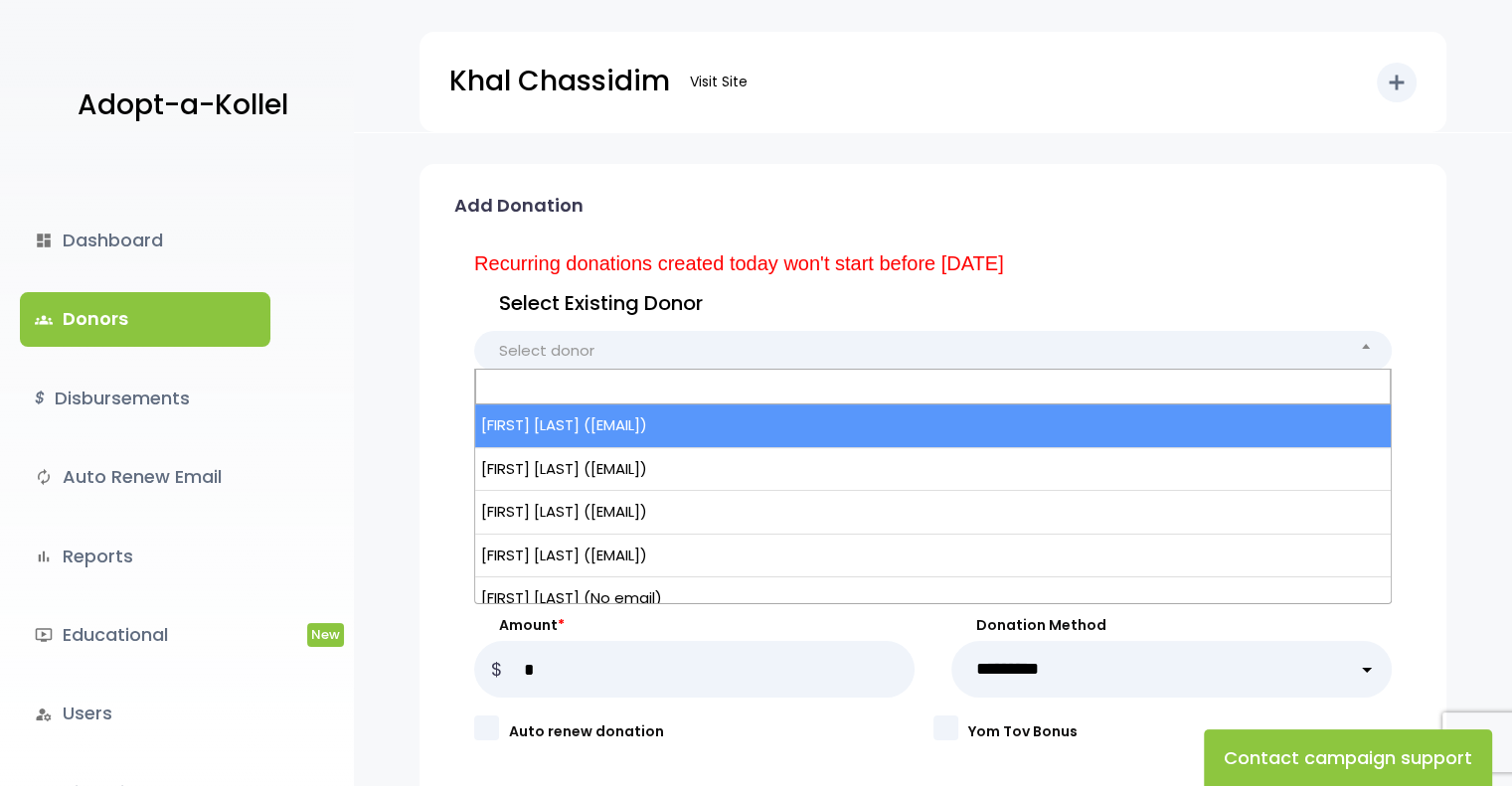 click on "Select donor" at bounding box center (932, 351) 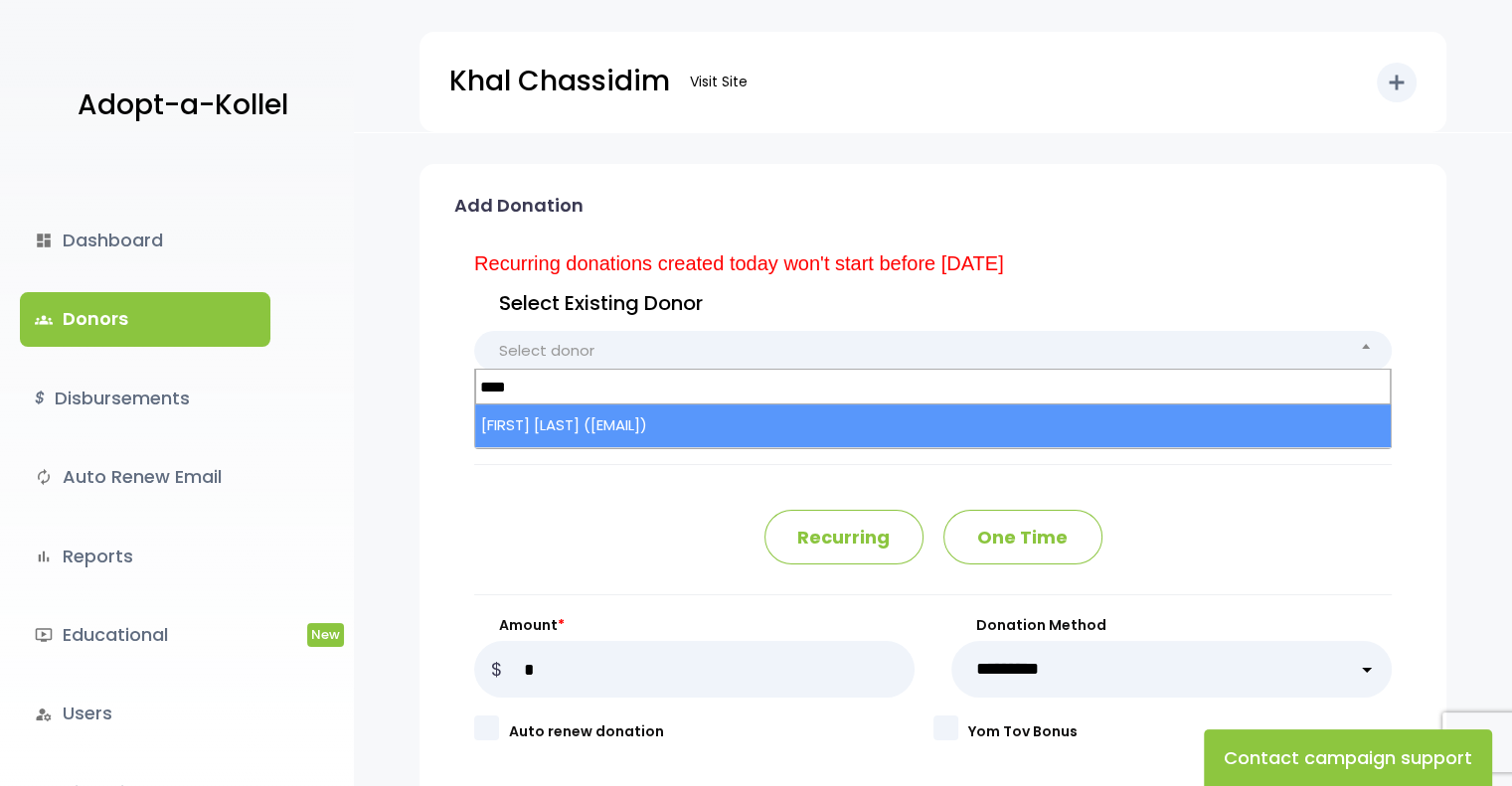 type on "****" 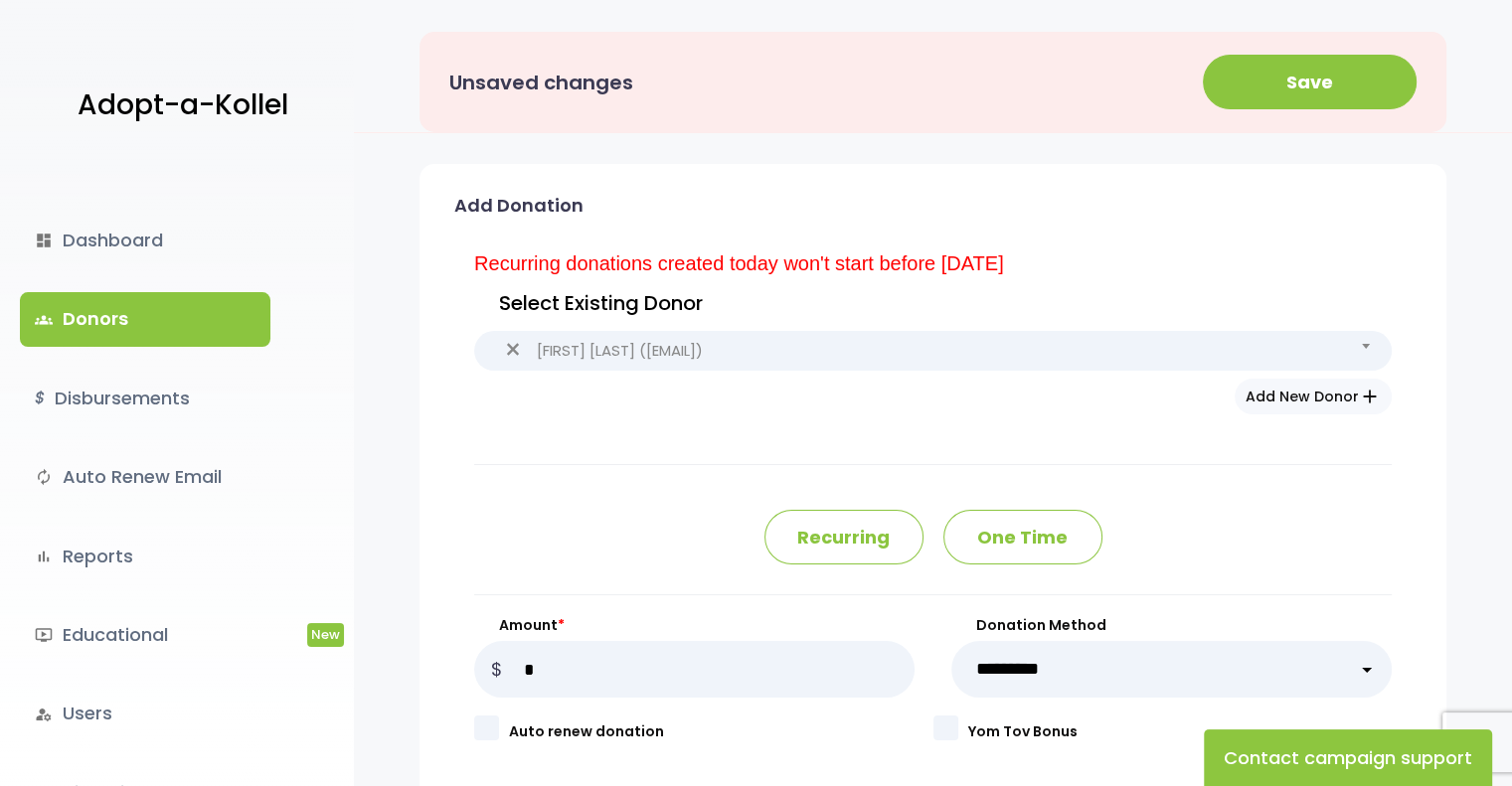 type on "********" 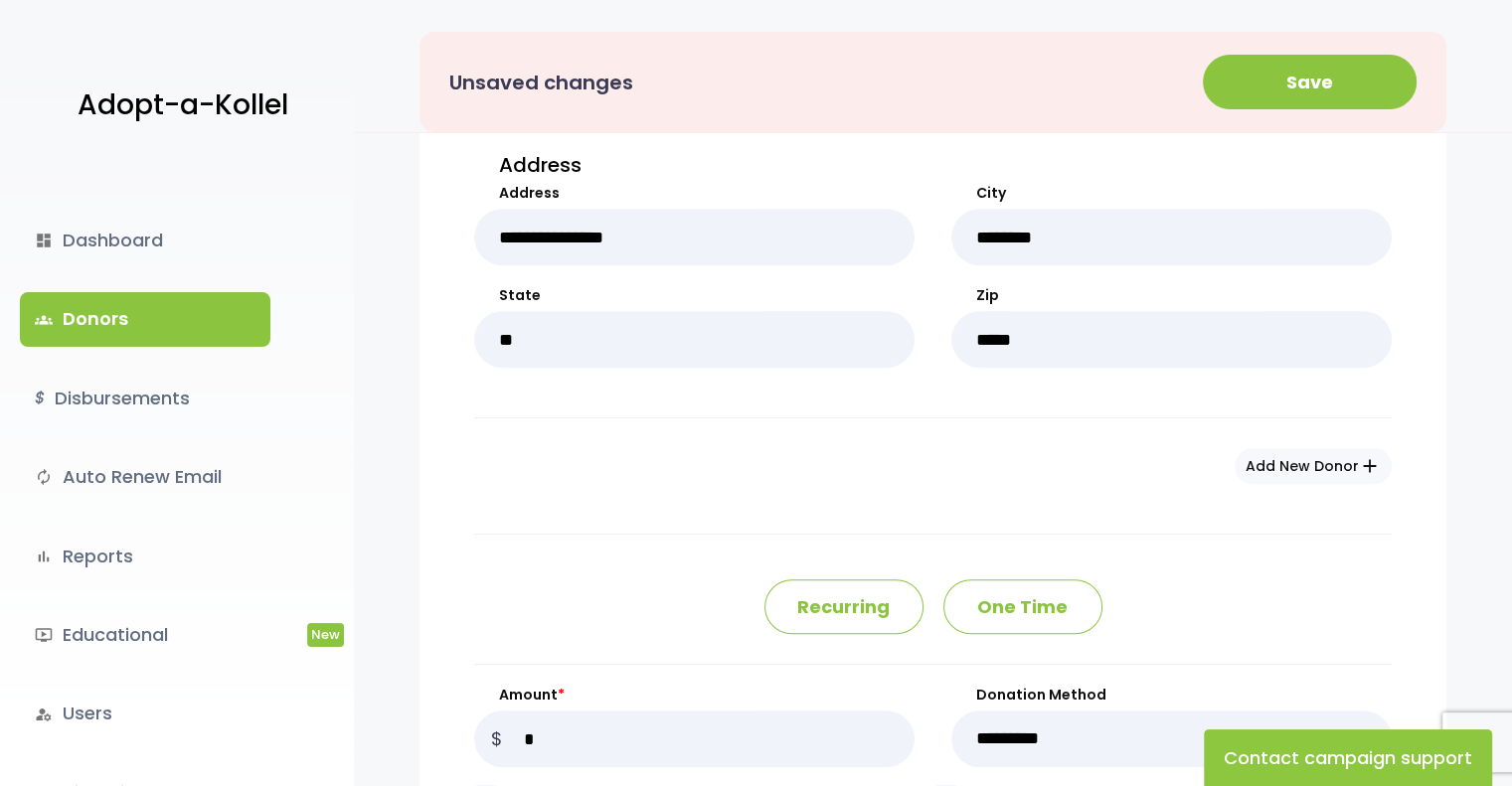 scroll, scrollTop: 1093, scrollLeft: 0, axis: vertical 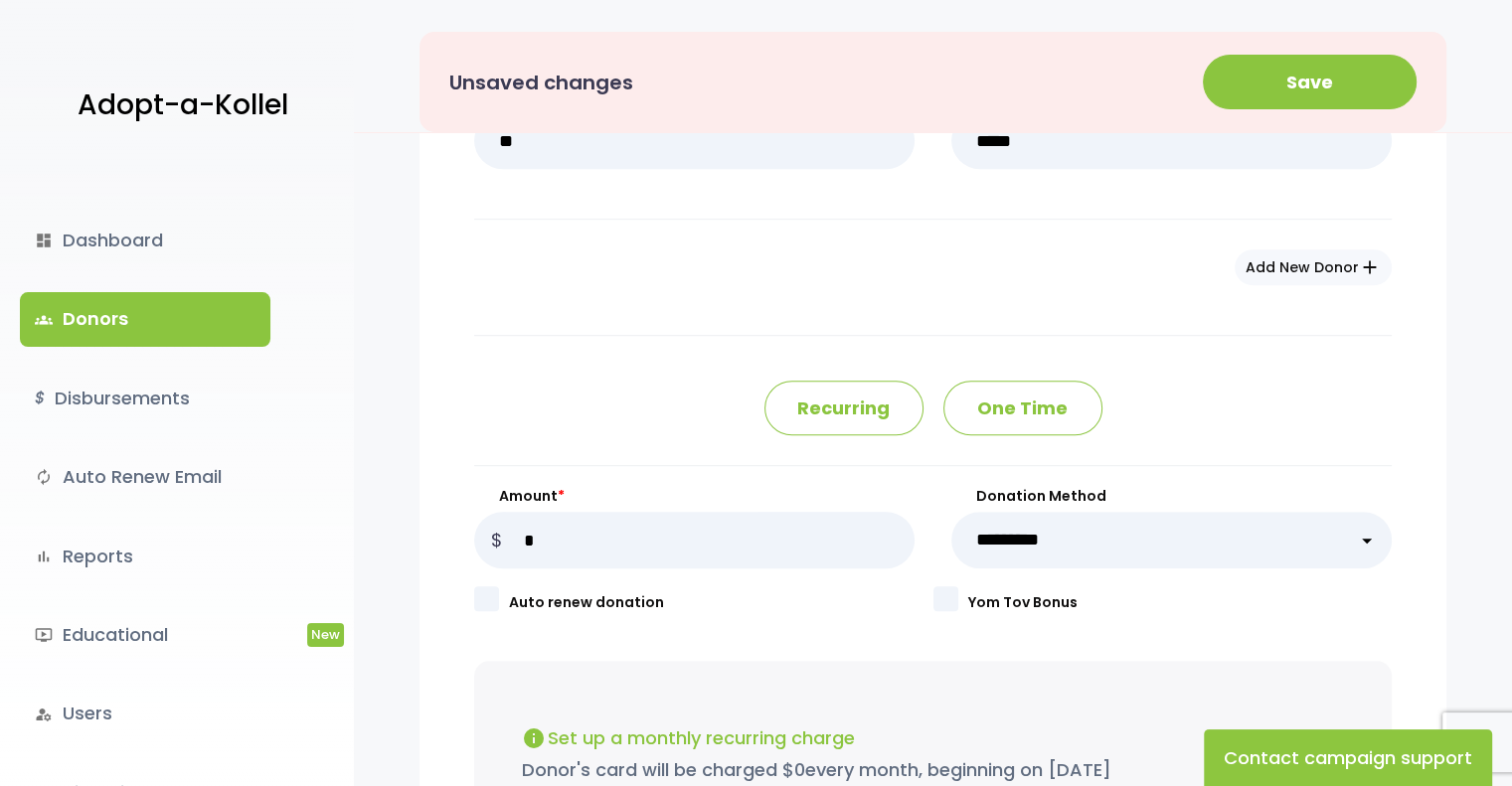 click on "One Time" at bounding box center [1023, 407] 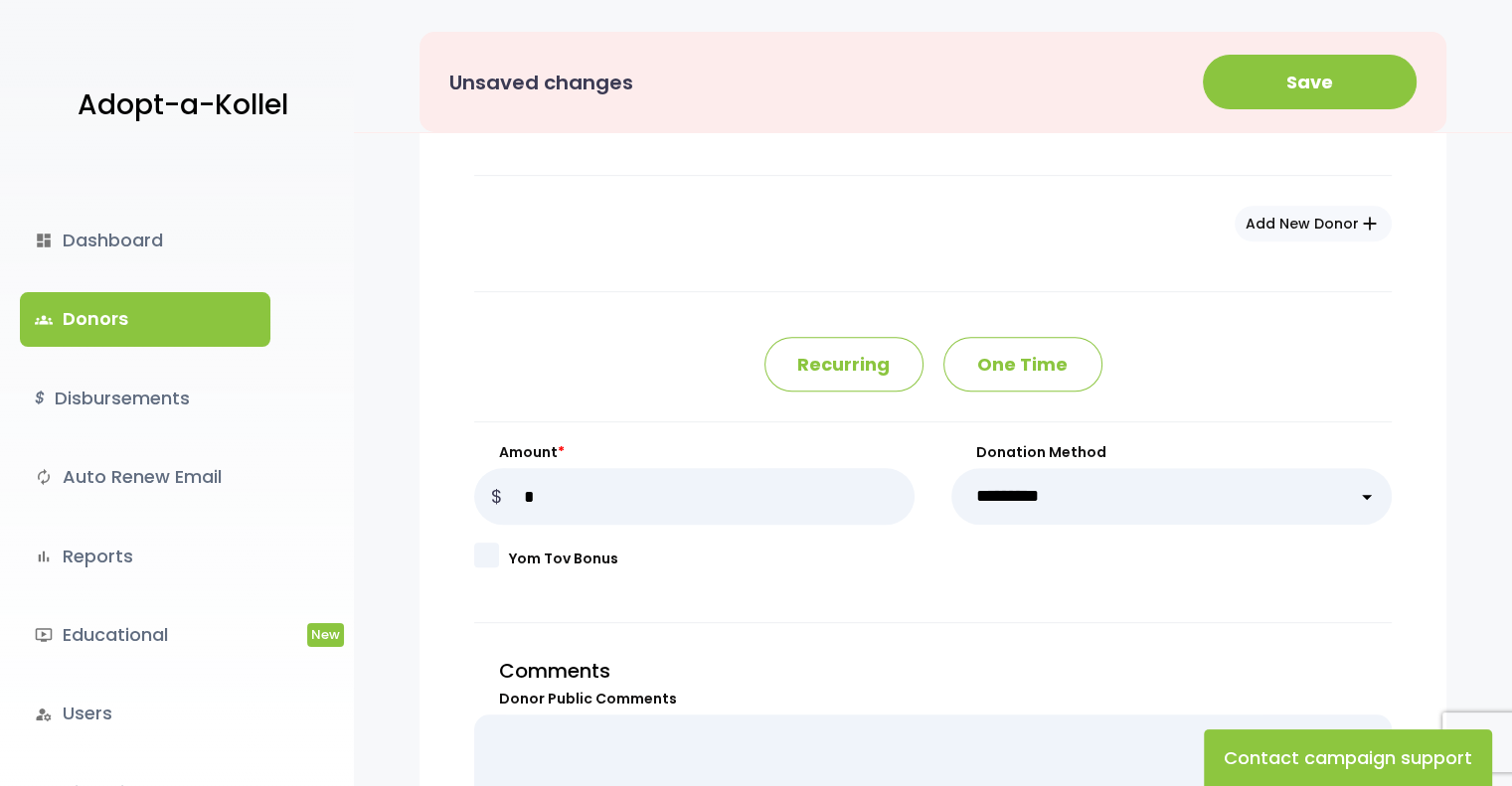 scroll, scrollTop: 1049, scrollLeft: 0, axis: vertical 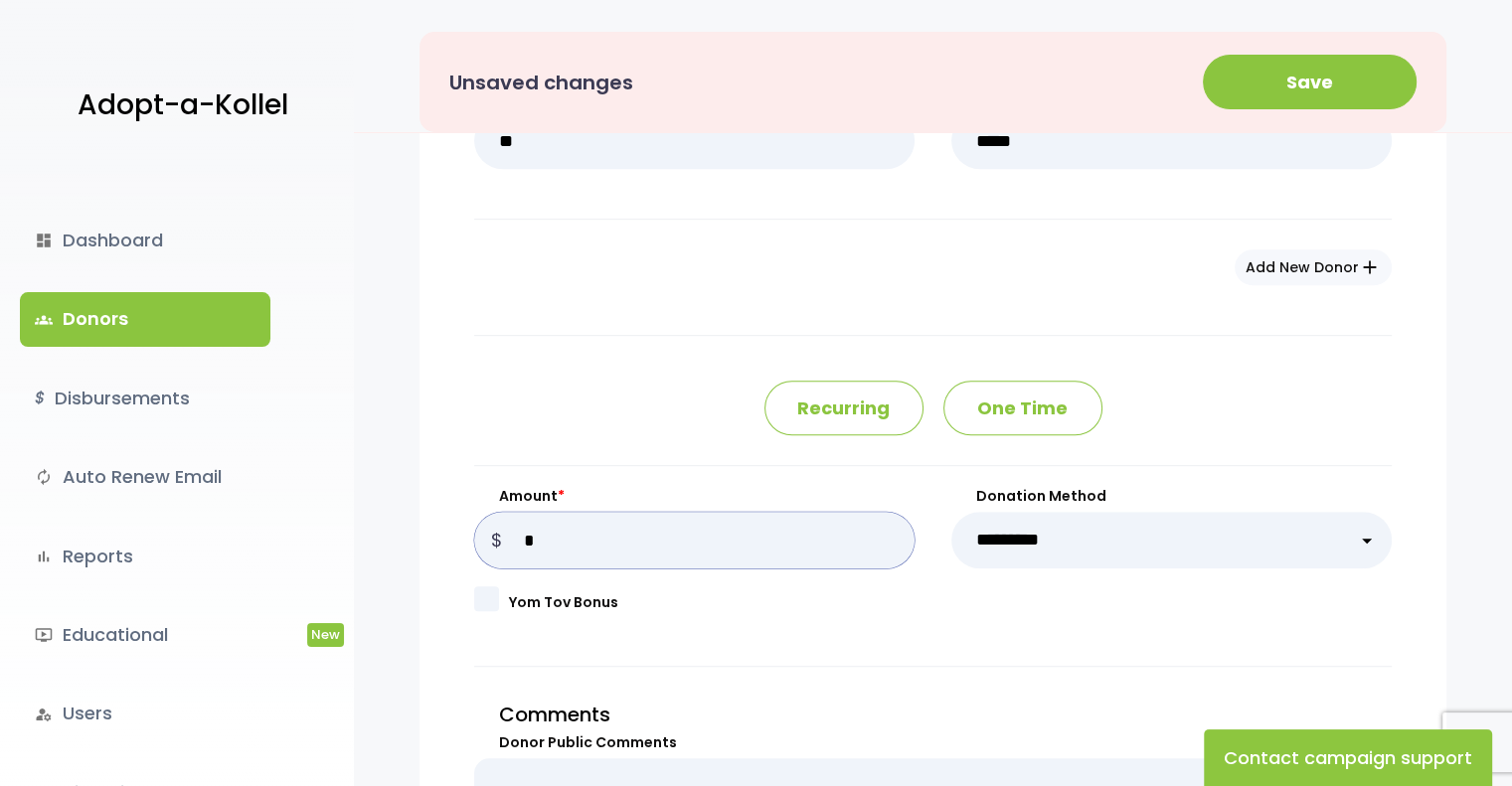 click on "Amount  *" at bounding box center (694, 540) 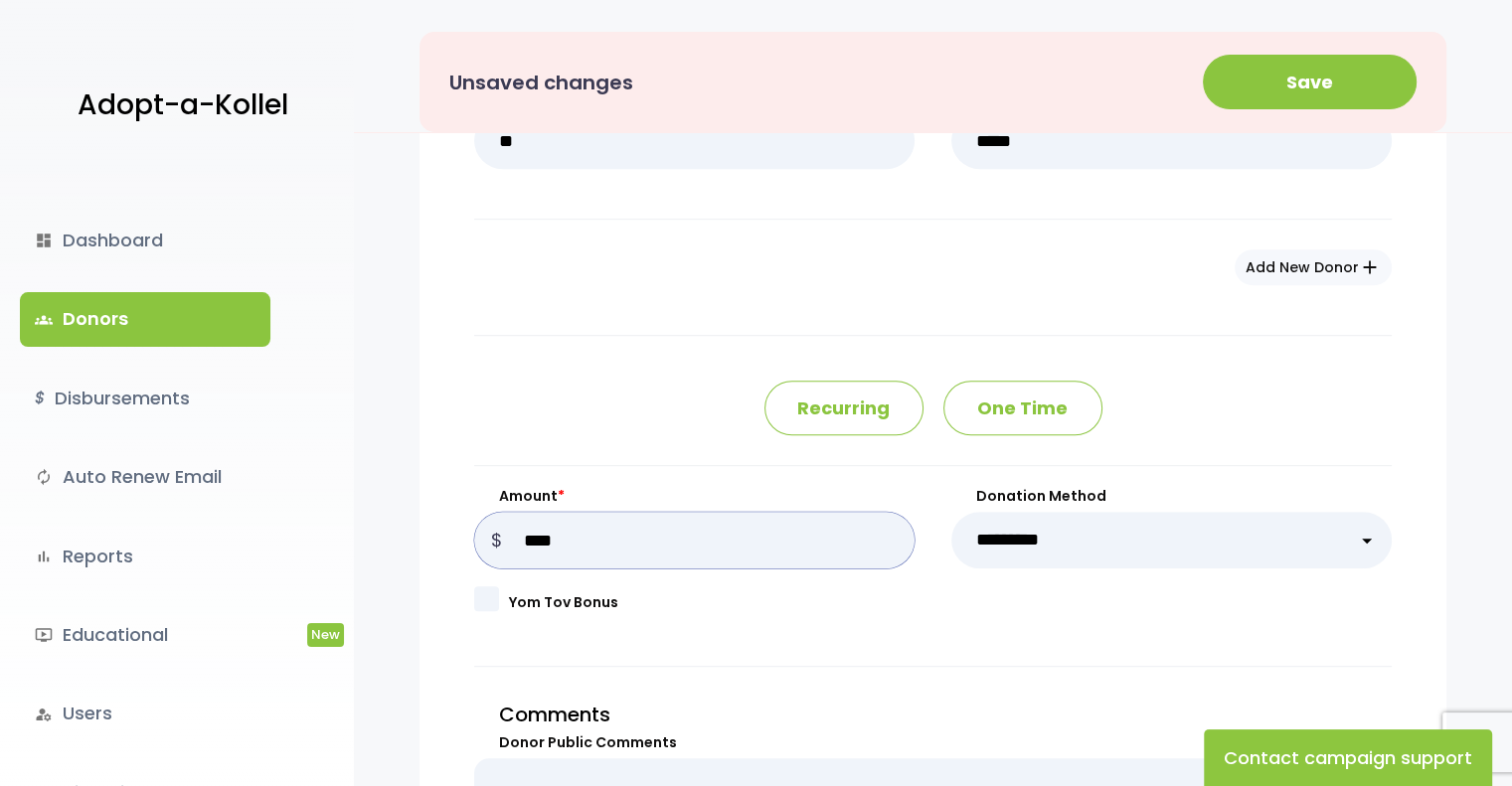 type on "****" 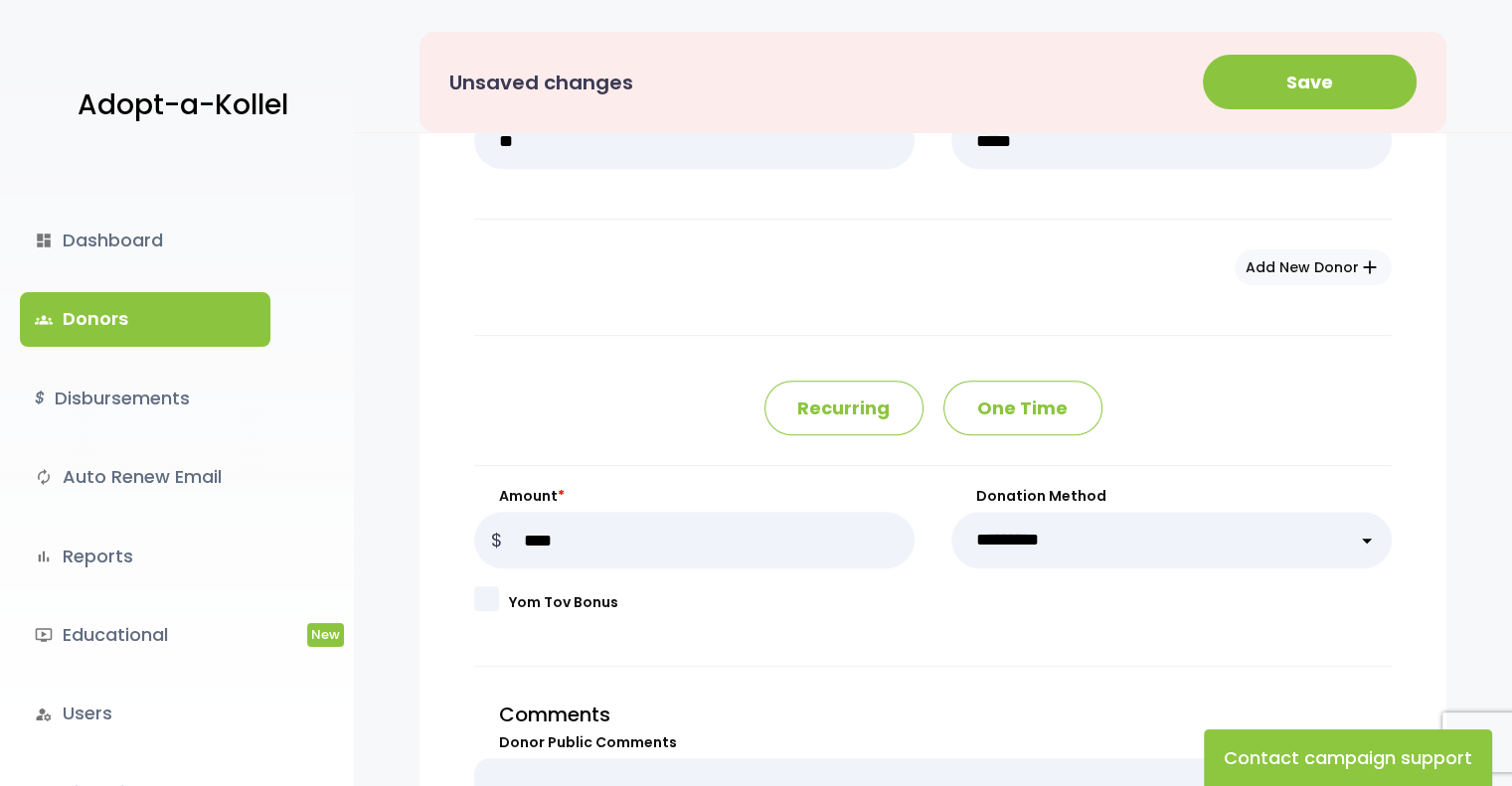click on "**********" at bounding box center (1171, 540) 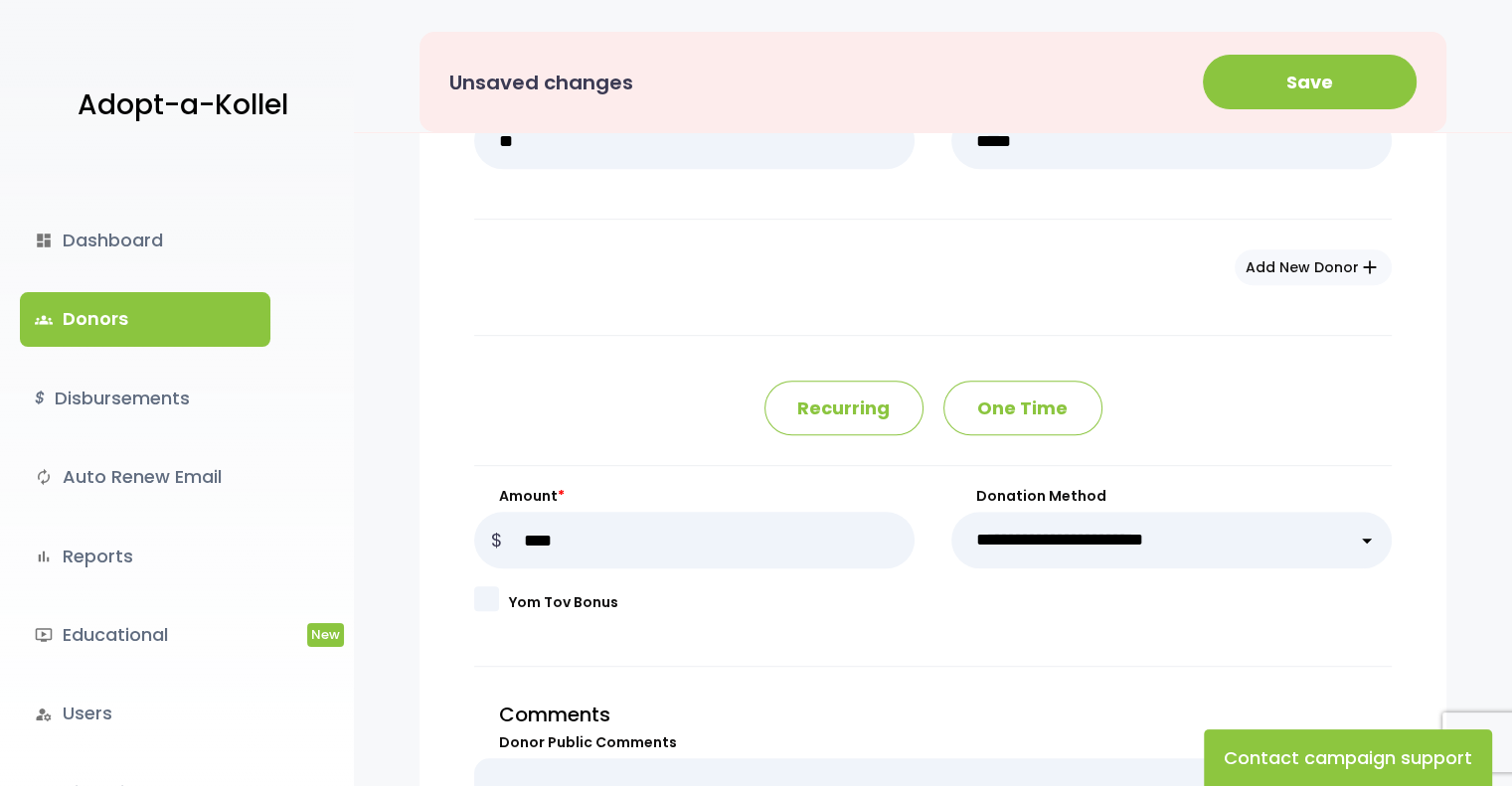 click on "**********" at bounding box center [1171, 540] 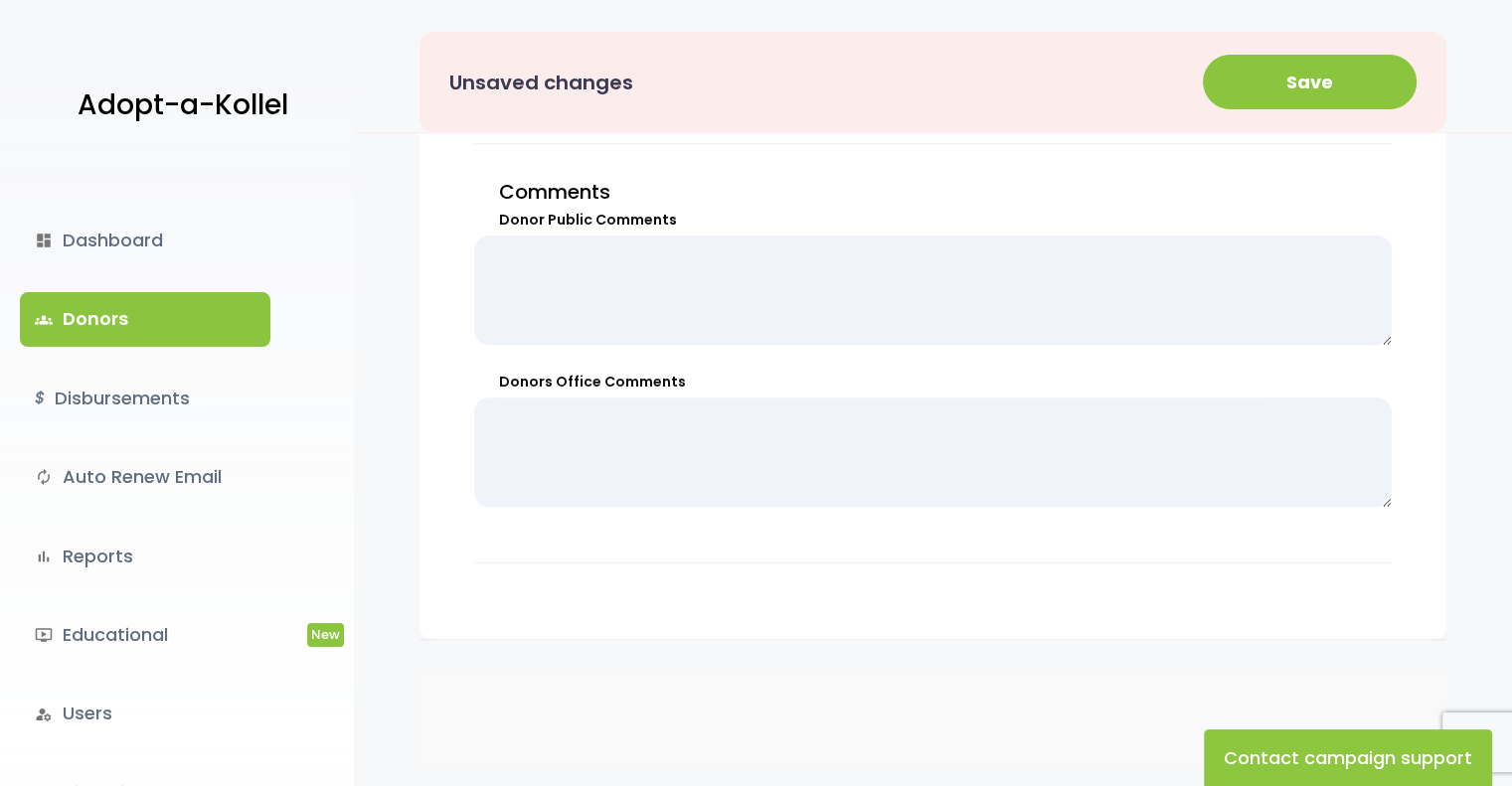scroll, scrollTop: 1593, scrollLeft: 0, axis: vertical 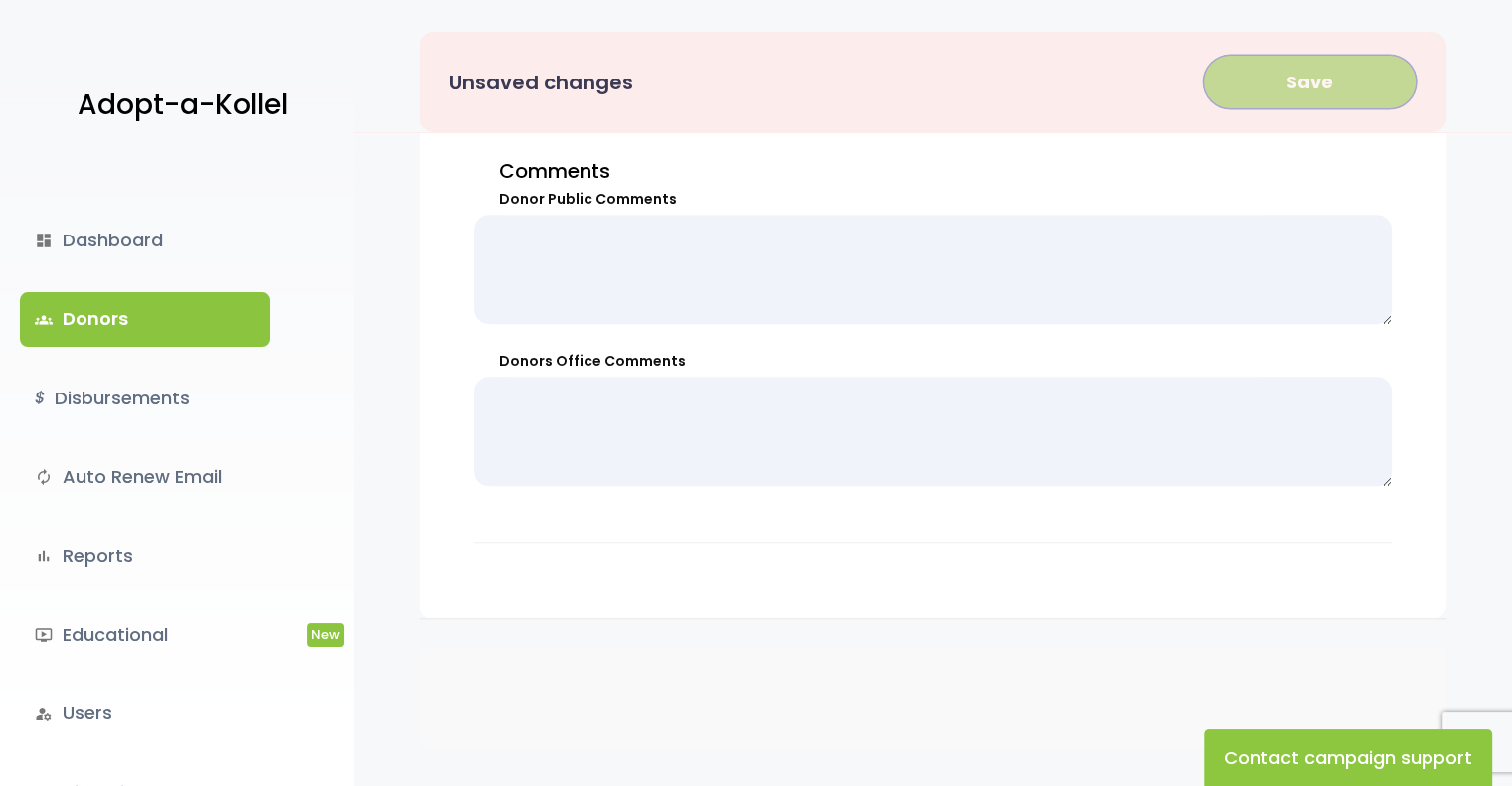 click on "Save" at bounding box center (1309, 81) 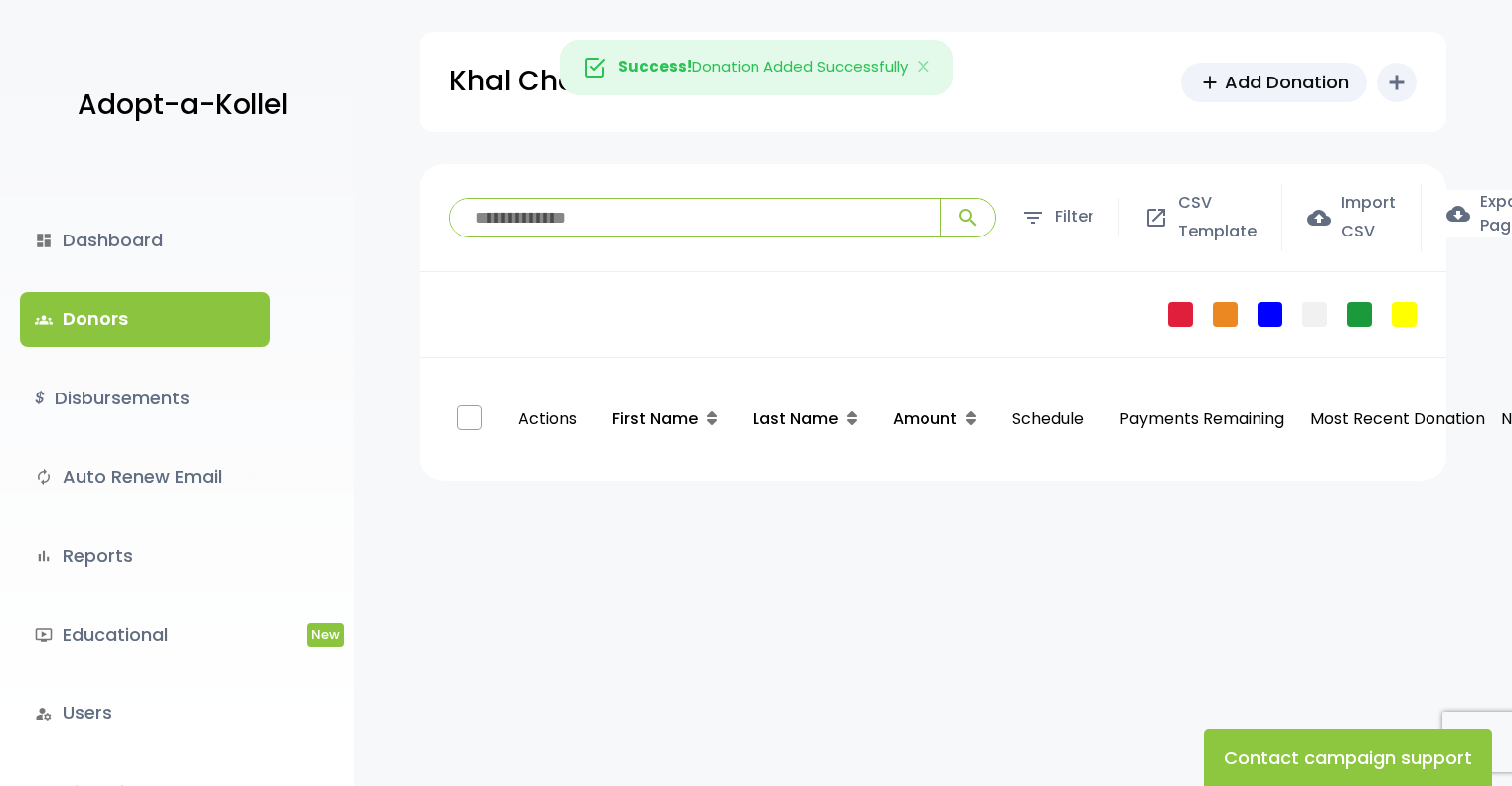 scroll, scrollTop: 0, scrollLeft: 0, axis: both 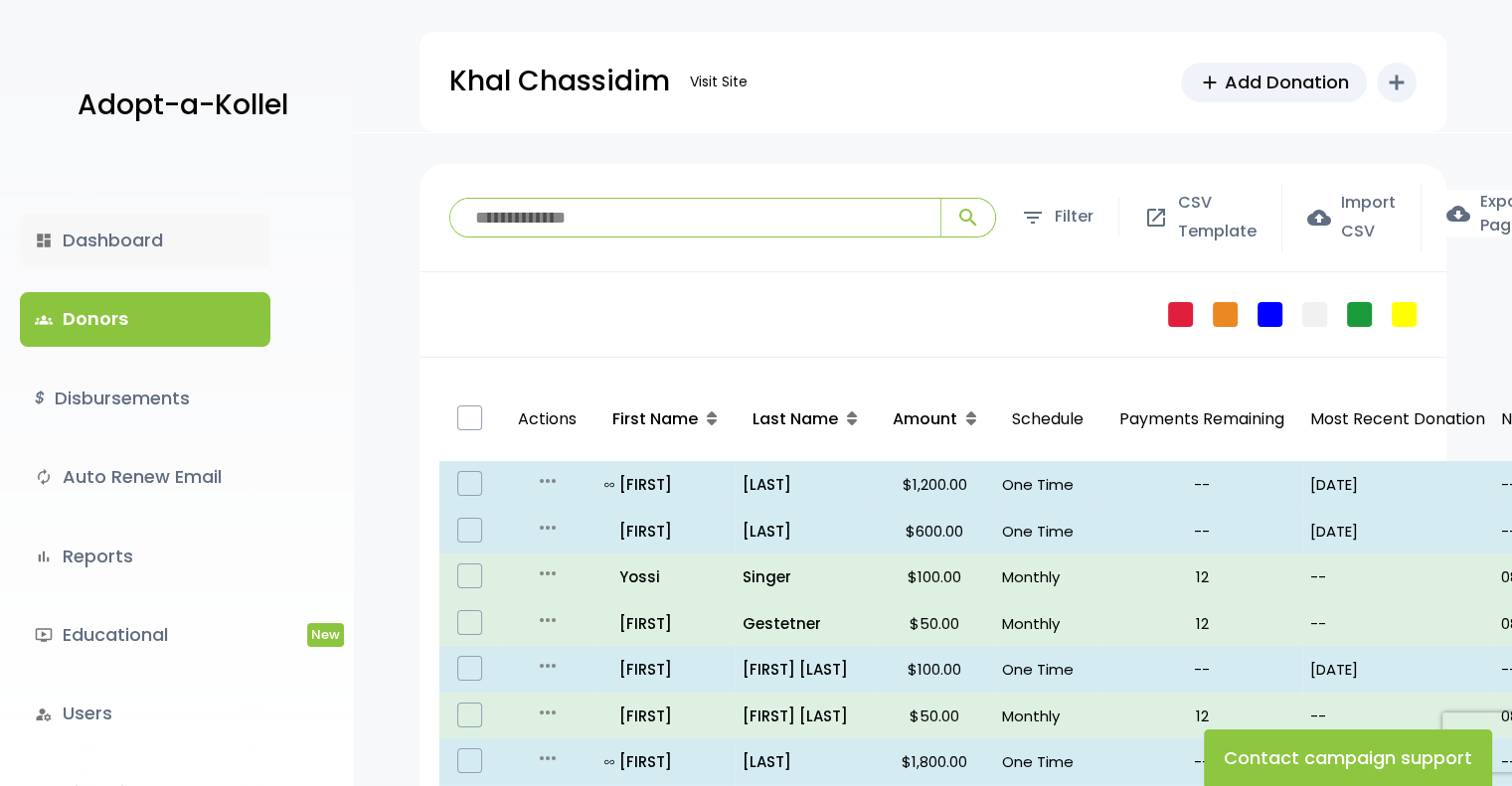click on "dashboard Dashboard" at bounding box center [145, 240] 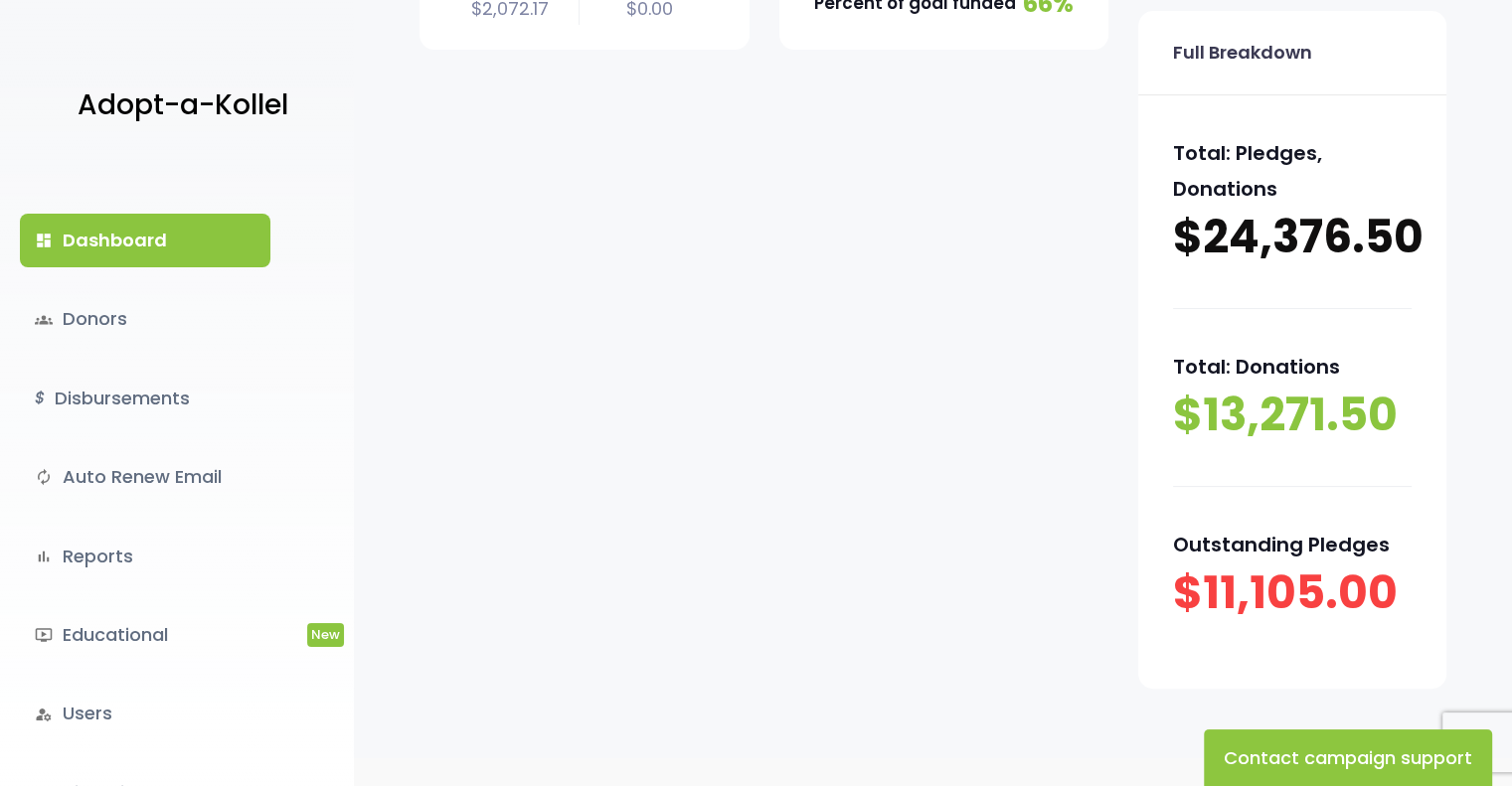 scroll, scrollTop: 0, scrollLeft: 0, axis: both 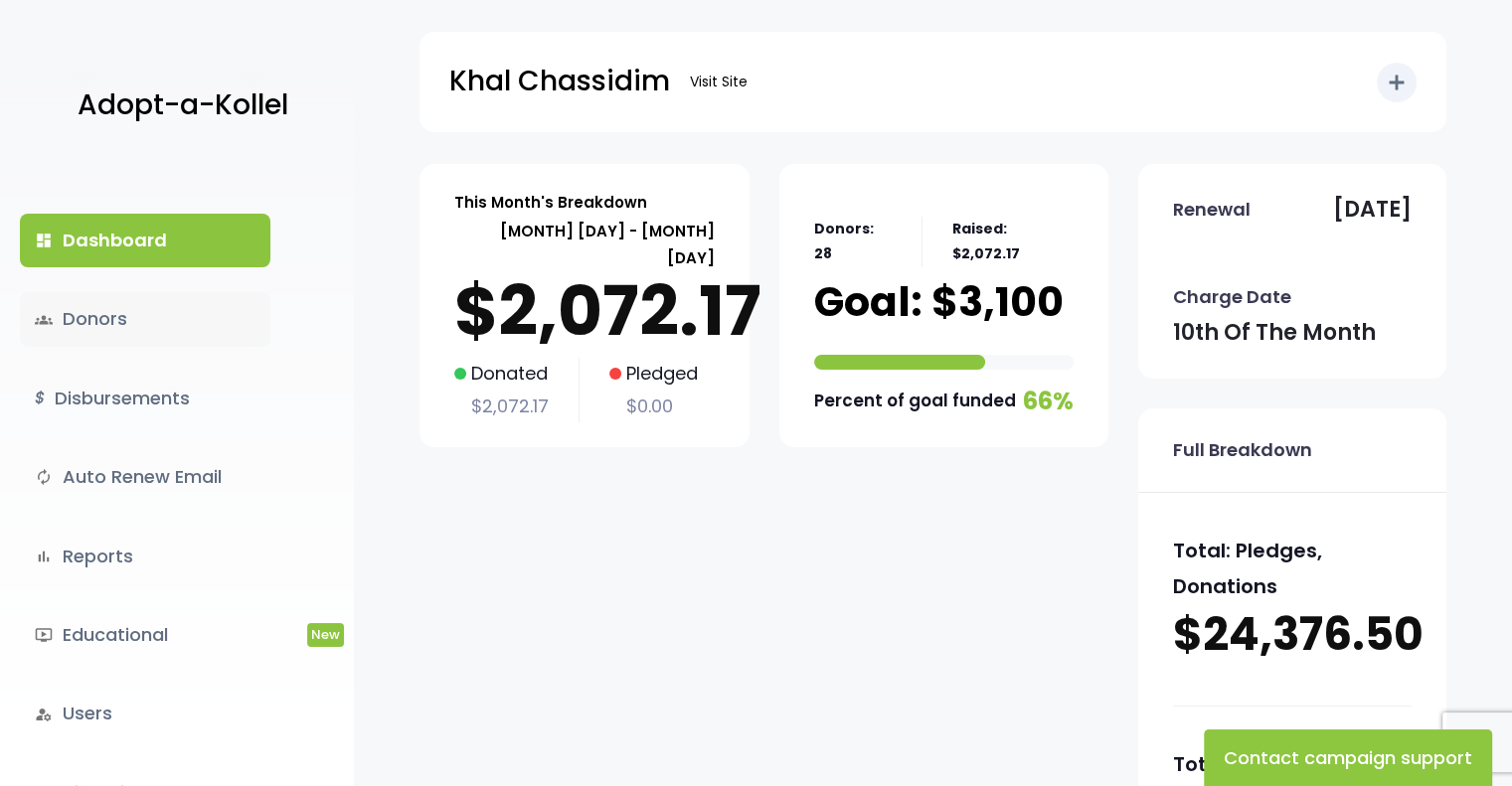 click on "groups Donors" at bounding box center (145, 319) 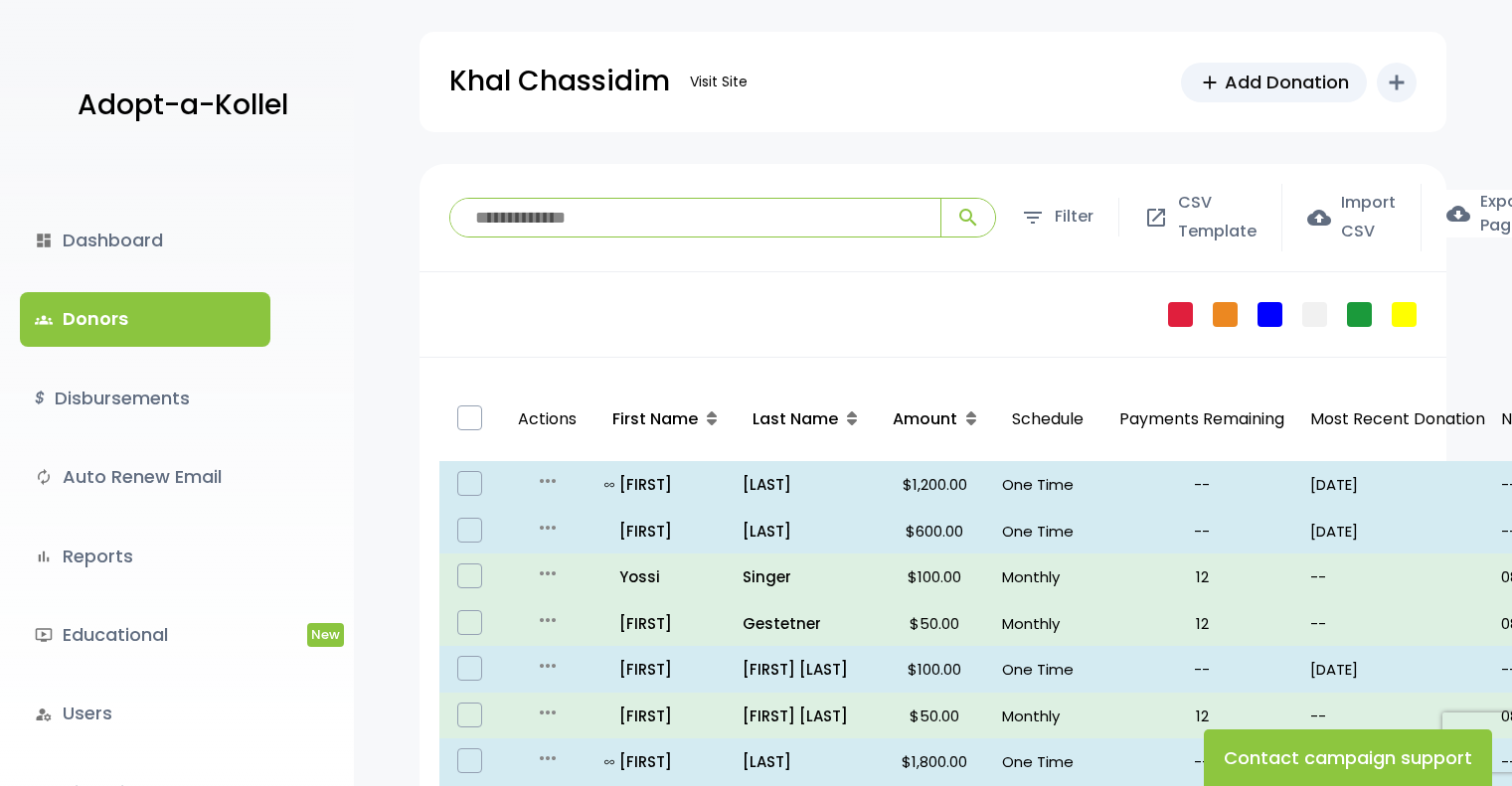 scroll, scrollTop: 0, scrollLeft: 0, axis: both 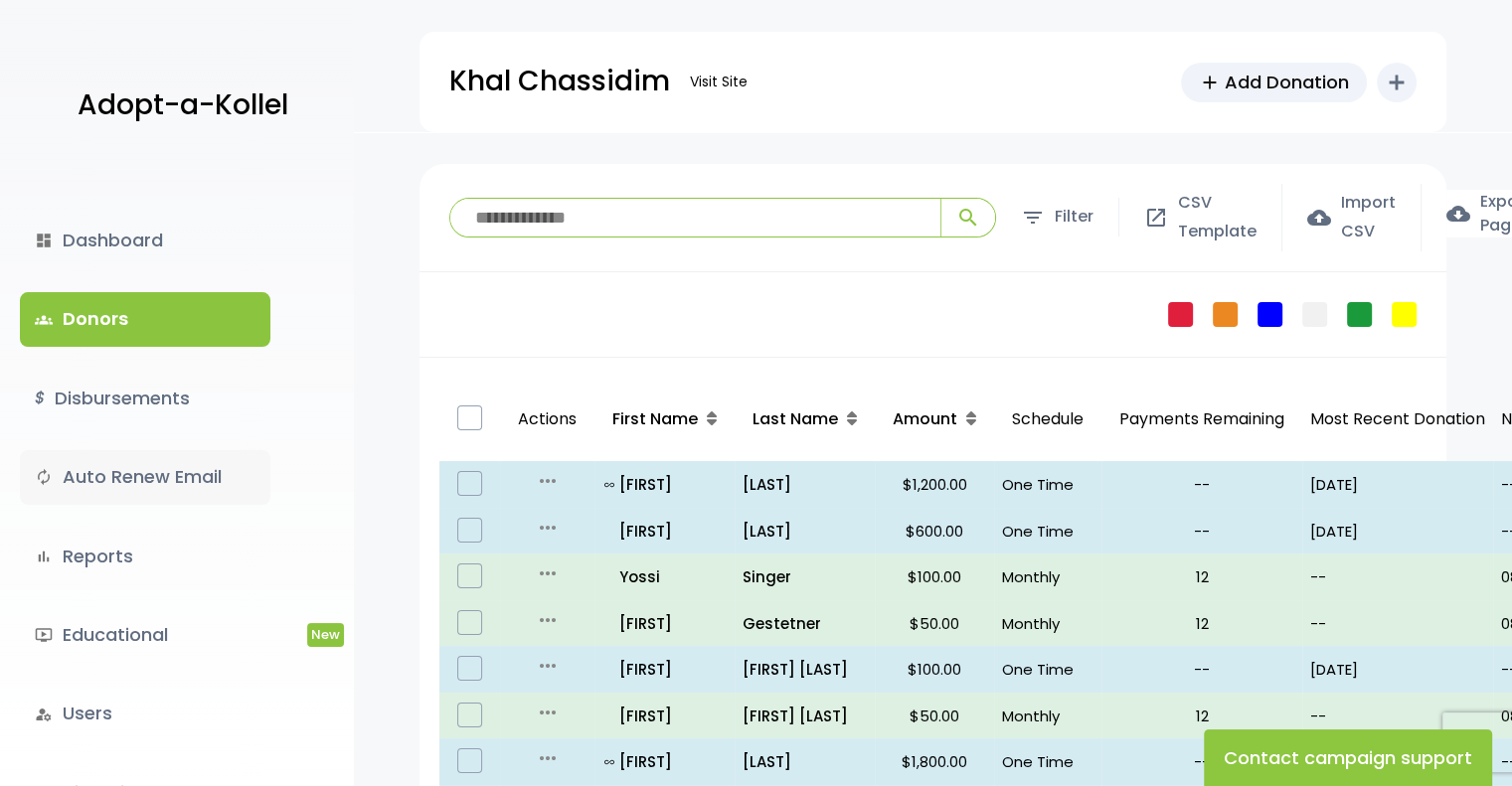 click on "autorenew Auto Renew Email" at bounding box center [145, 477] 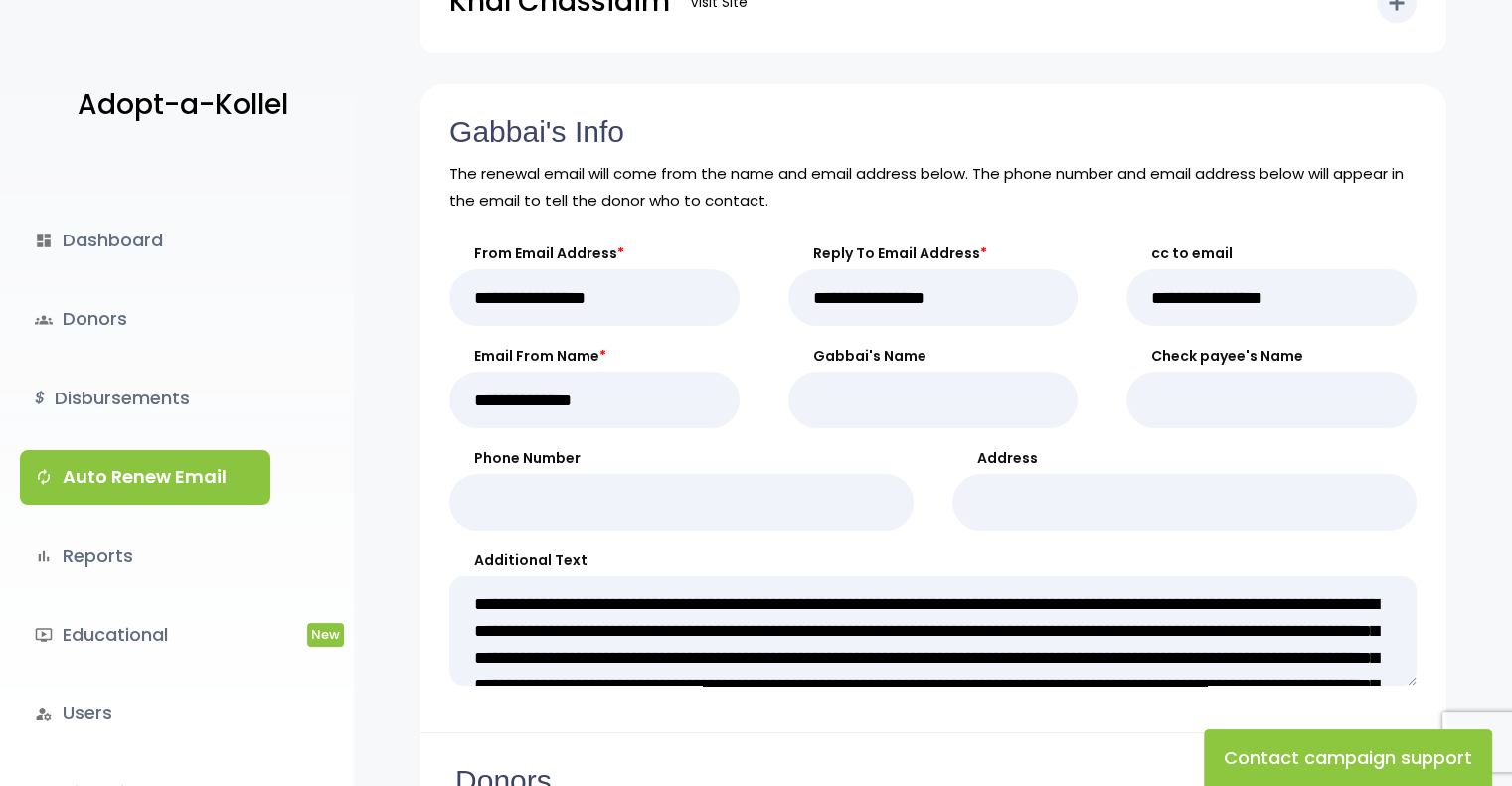 scroll, scrollTop: 0, scrollLeft: 0, axis: both 